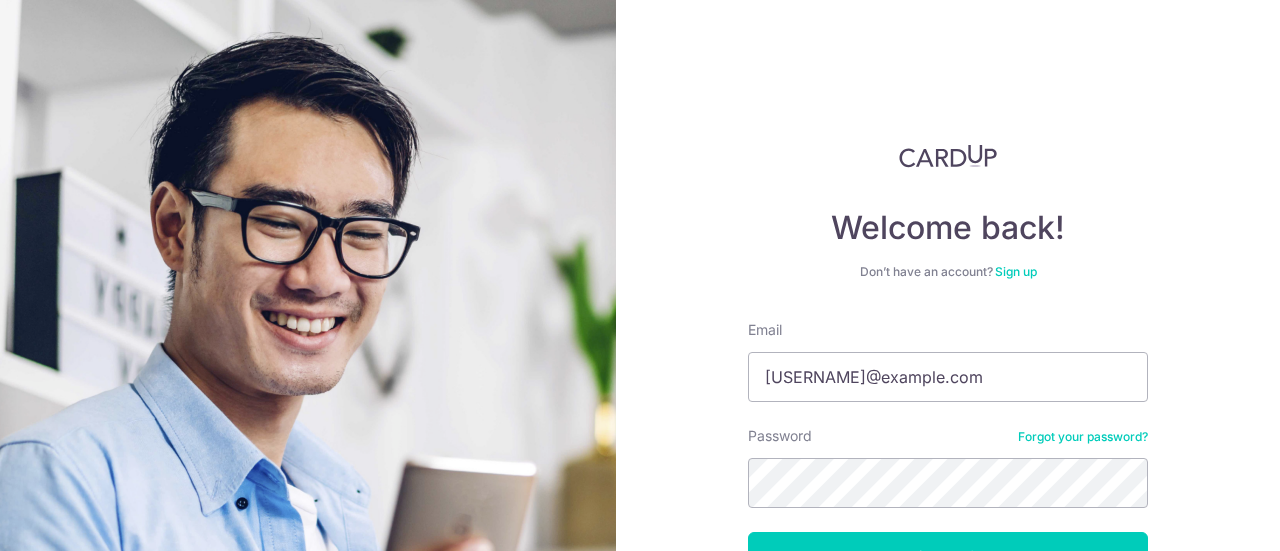 scroll, scrollTop: 0, scrollLeft: 0, axis: both 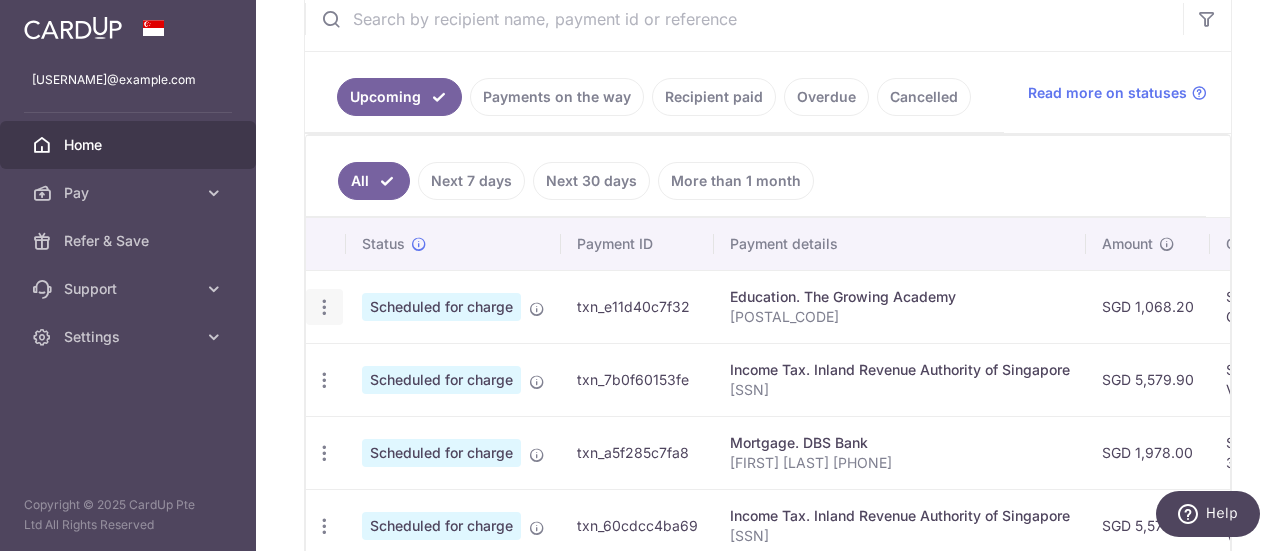 click at bounding box center [324, 307] 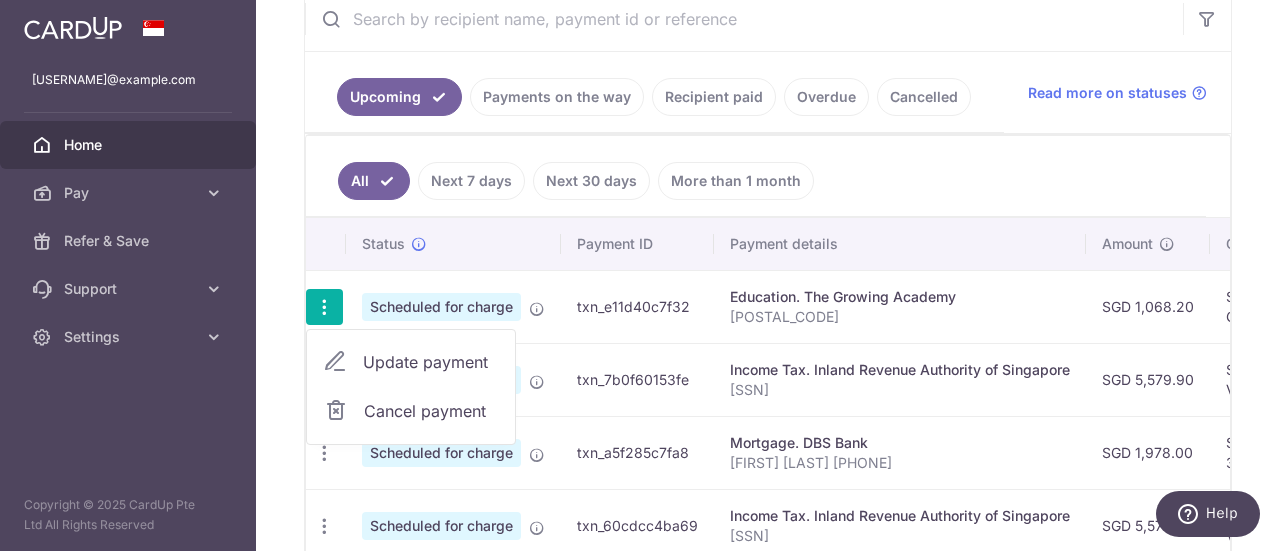 click on "All
Next 7 days
Next 30 days
More than 1 month" at bounding box center (756, 176) 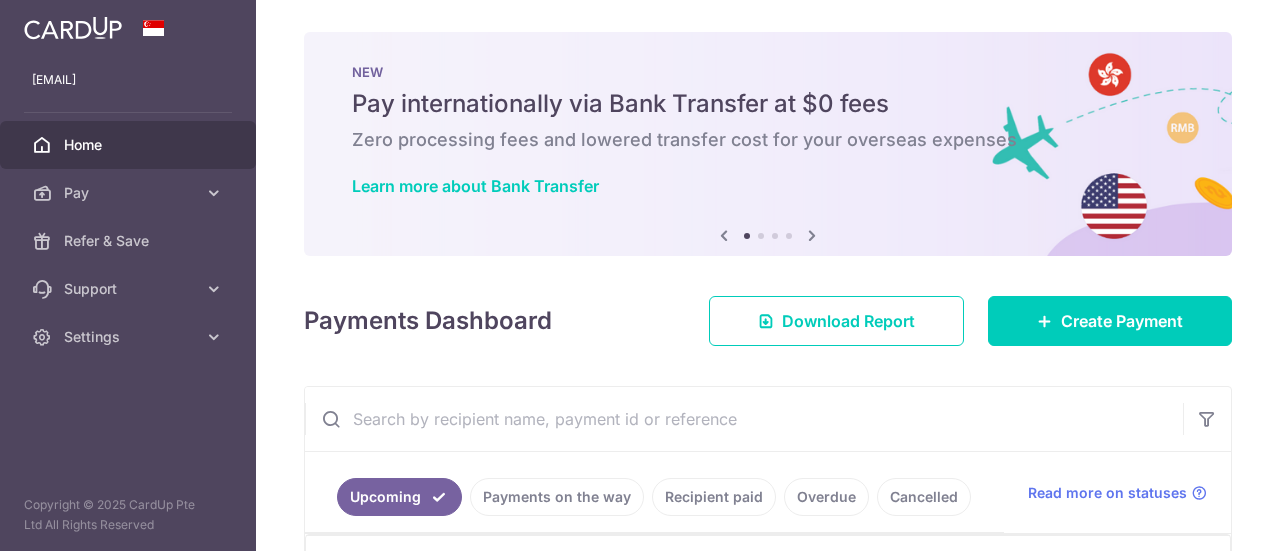 scroll, scrollTop: 0, scrollLeft: 0, axis: both 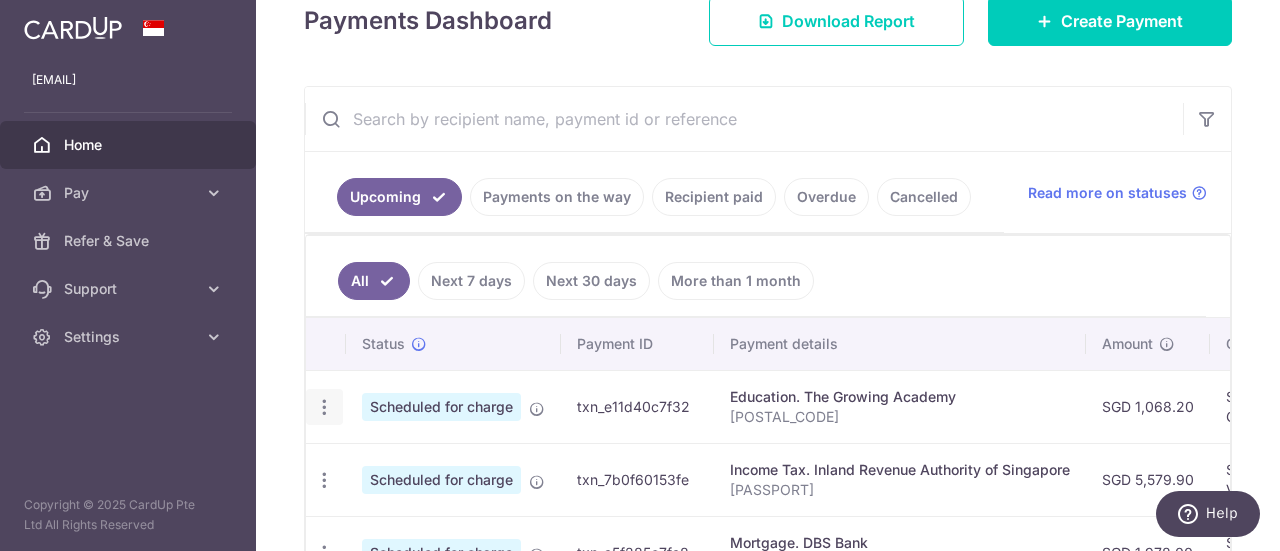 click at bounding box center (324, 407) 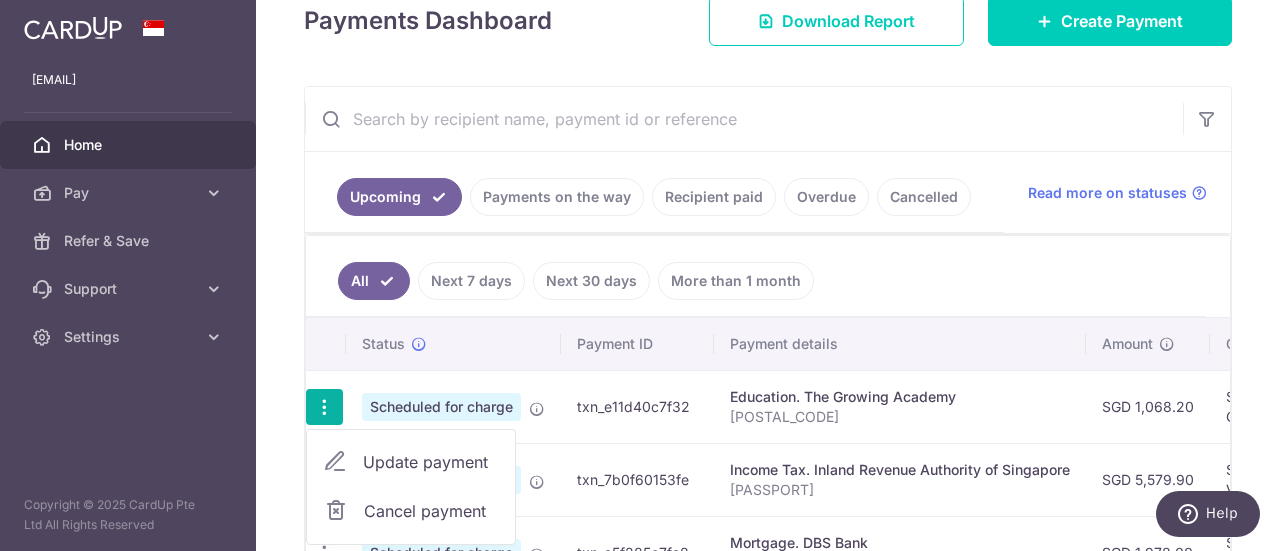 click on "Update payment" at bounding box center [431, 462] 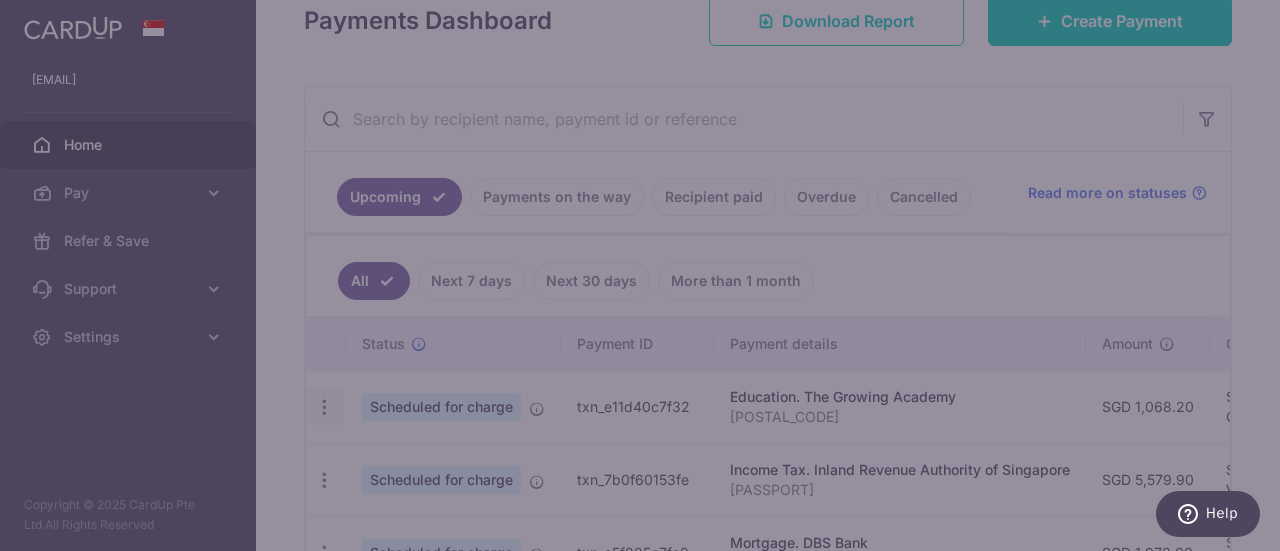 type on "OFF225" 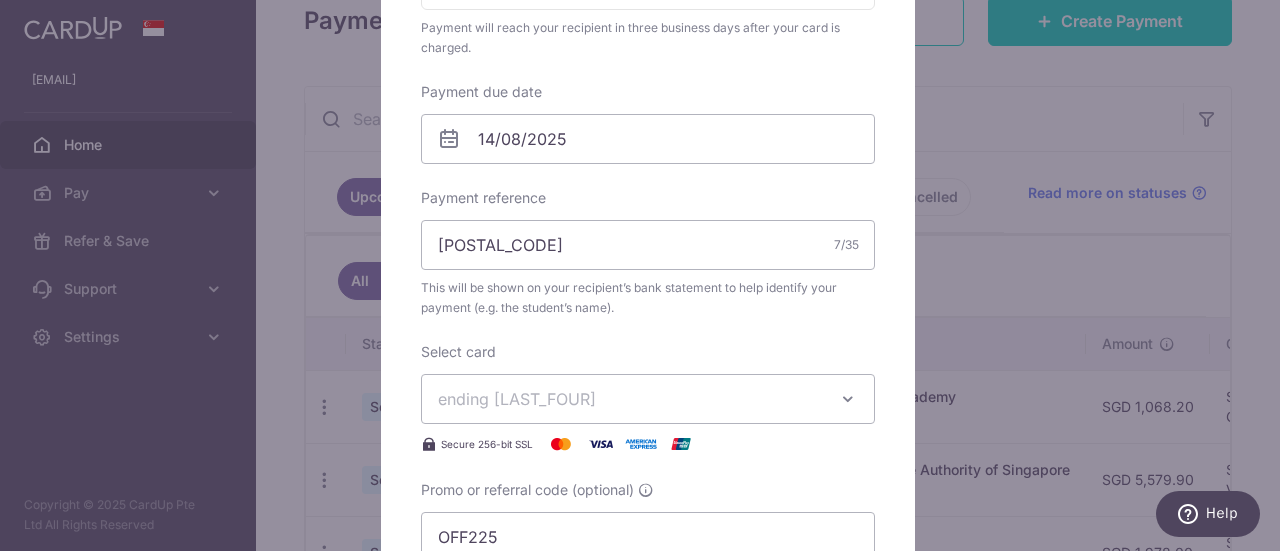 scroll, scrollTop: 600, scrollLeft: 0, axis: vertical 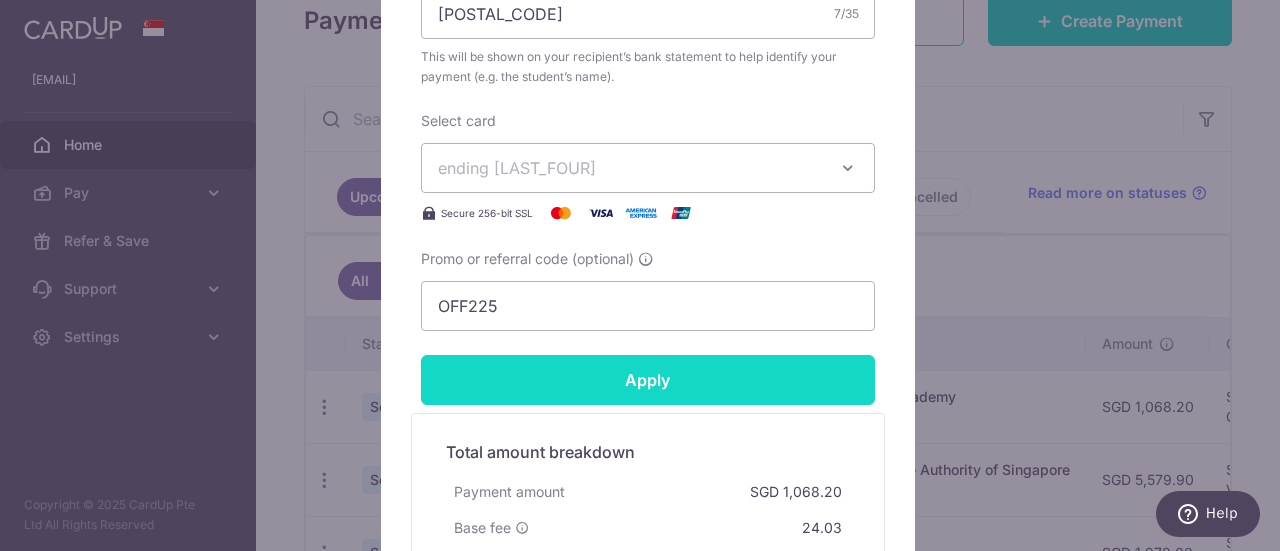 click on "Apply" at bounding box center [648, 380] 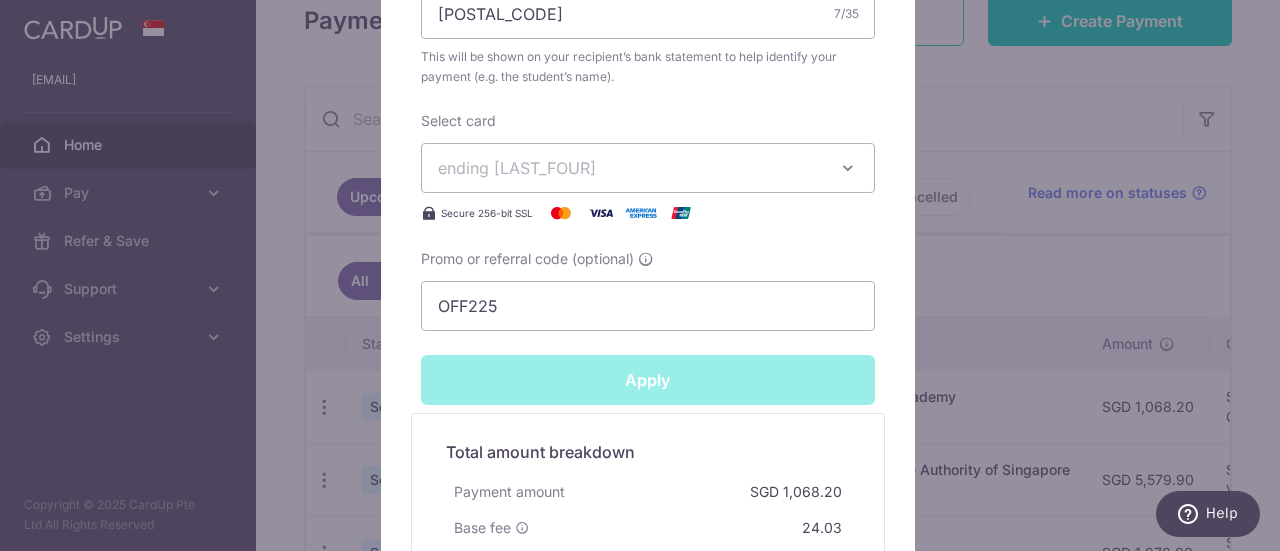 type on "Successfully Applied" 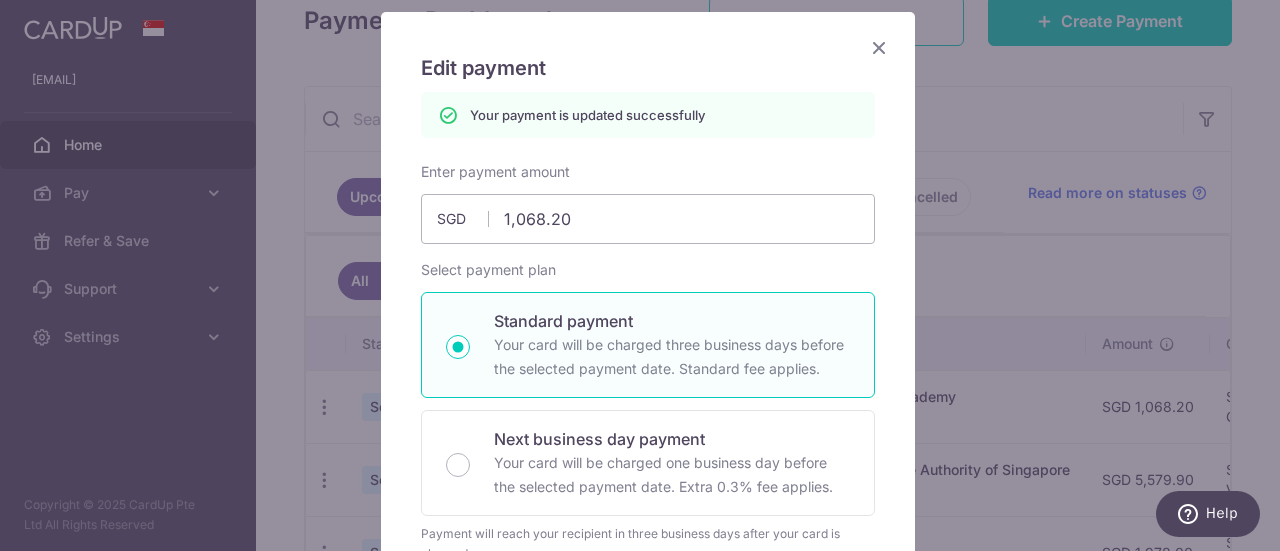 scroll, scrollTop: 34, scrollLeft: 0, axis: vertical 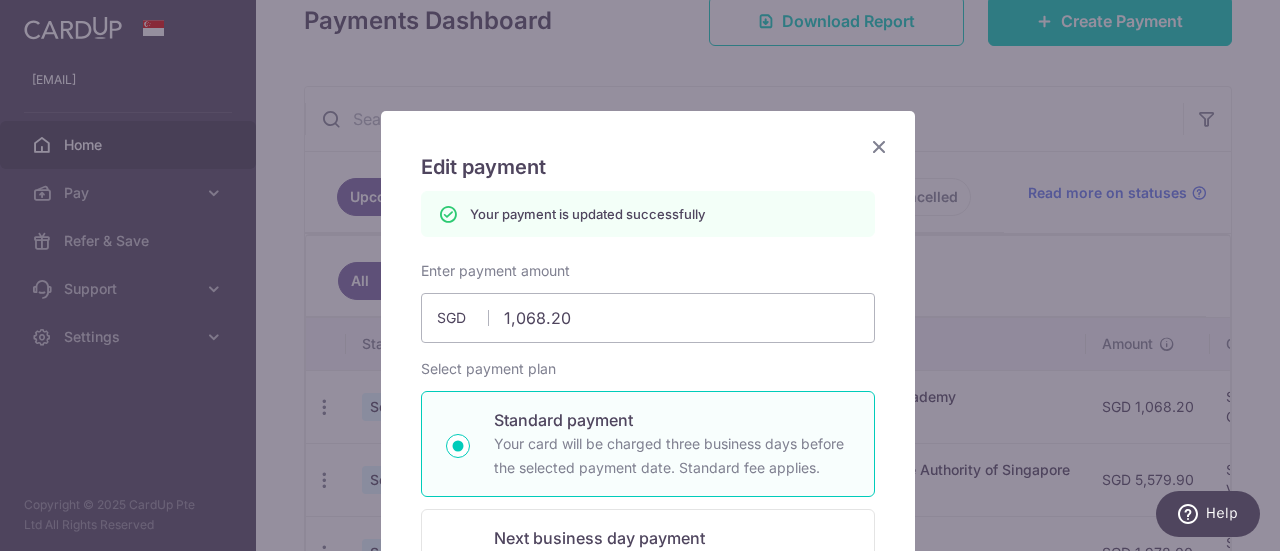 click at bounding box center [879, 146] 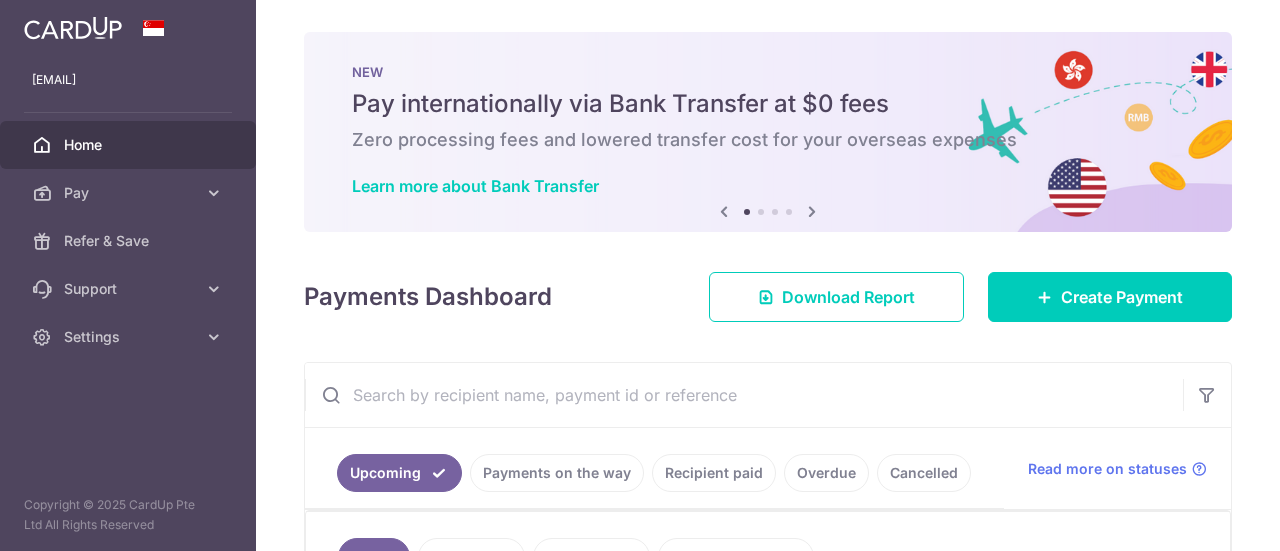 scroll, scrollTop: 0, scrollLeft: 0, axis: both 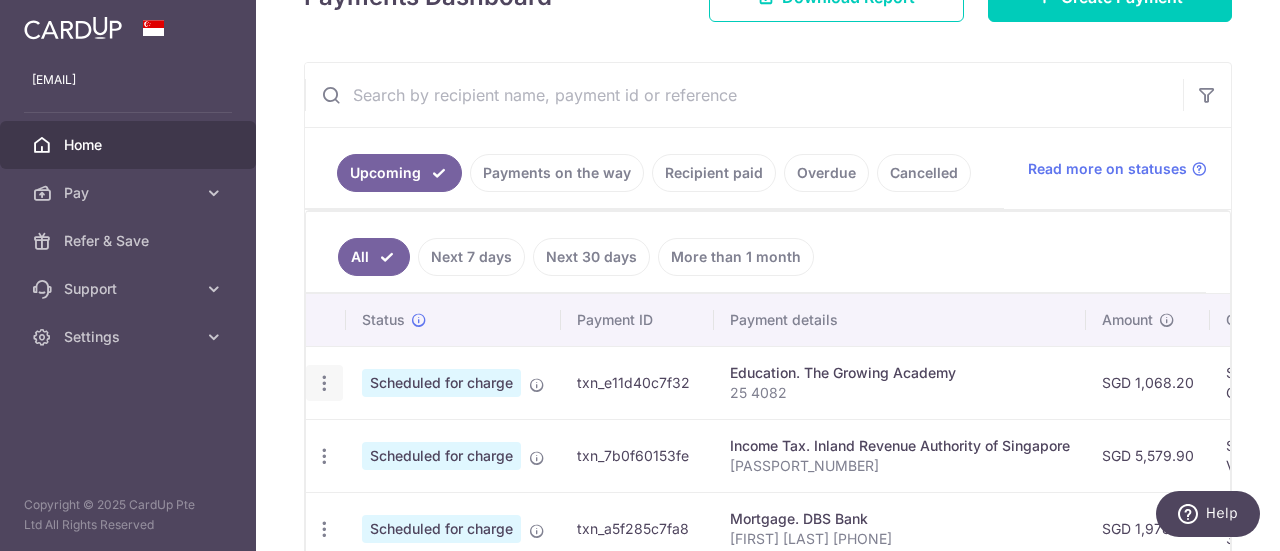 click at bounding box center [324, 383] 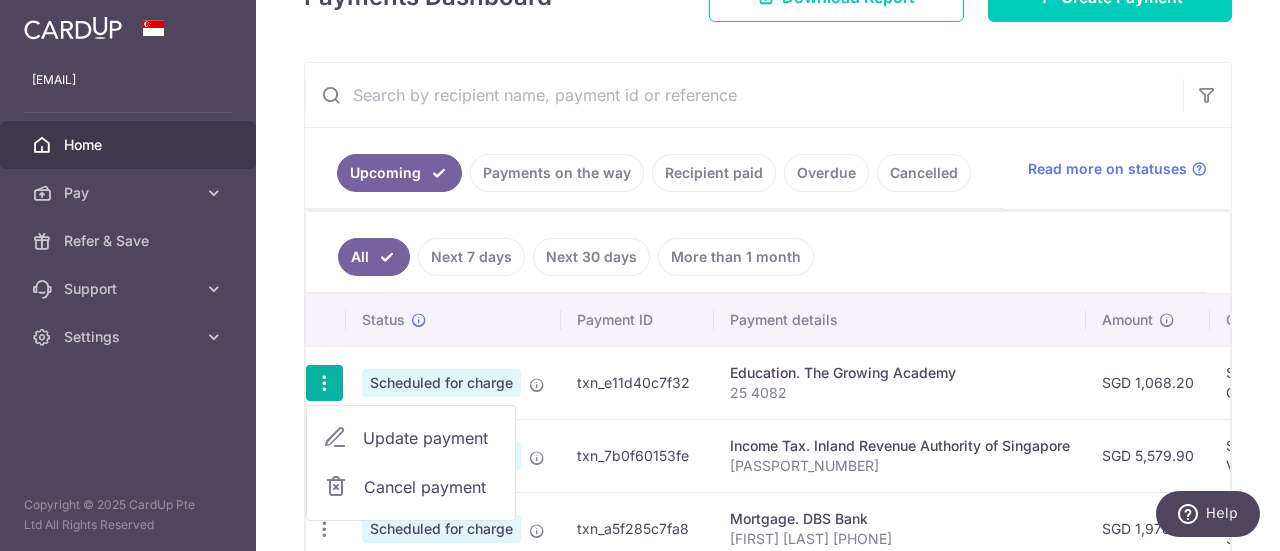 click on "25 4082" at bounding box center (900, 393) 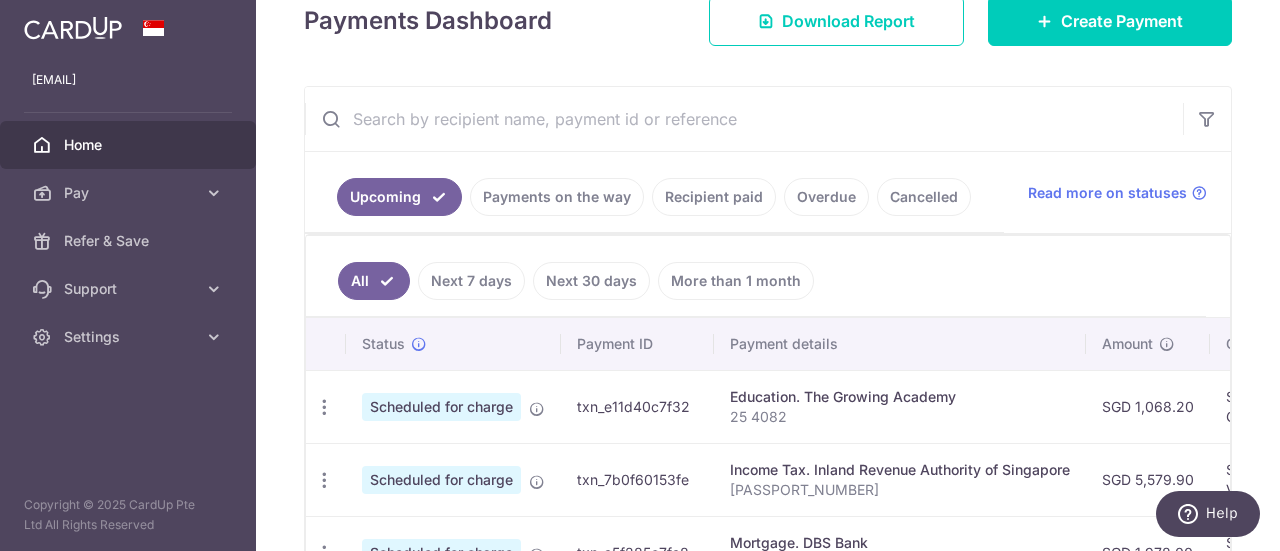 scroll, scrollTop: 324, scrollLeft: 0, axis: vertical 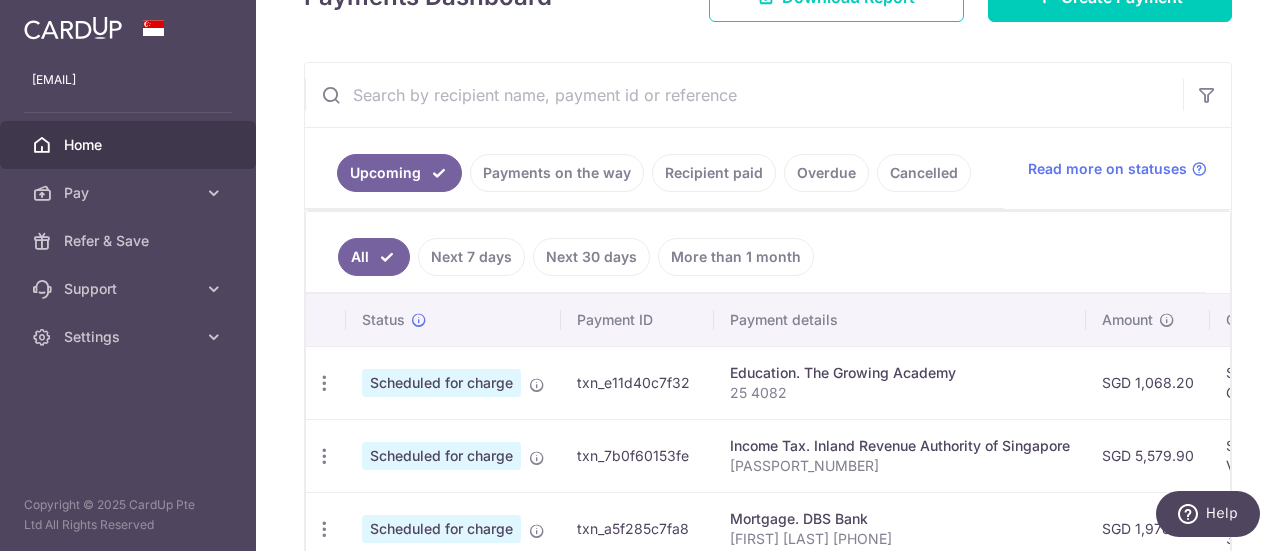 click on "Scheduled for charge" at bounding box center [441, 383] 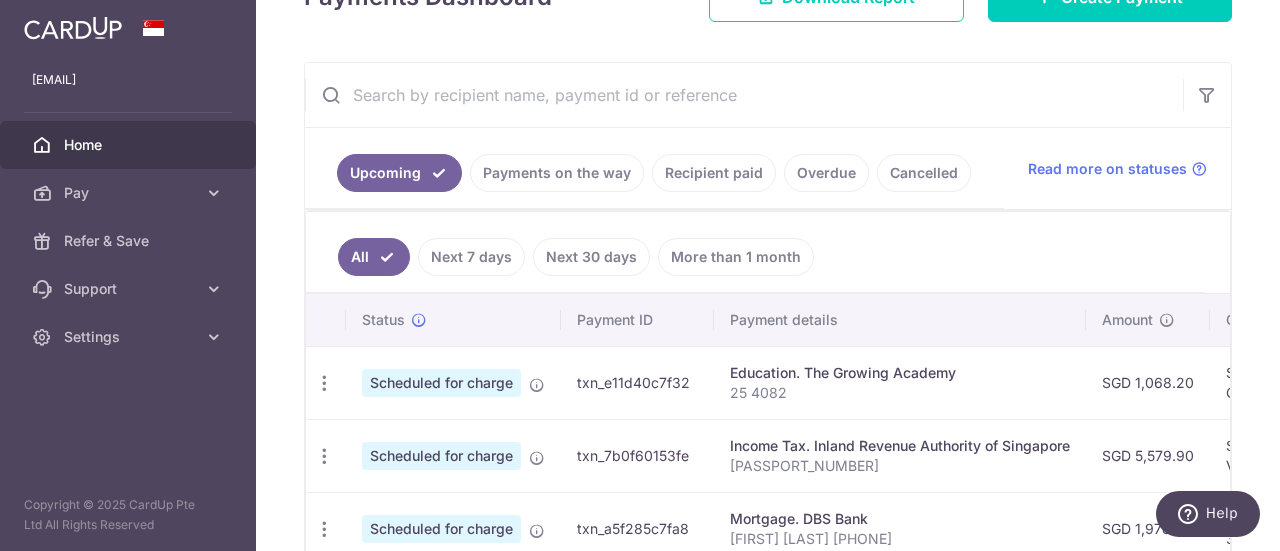 click on "Scheduled for charge" at bounding box center (441, 383) 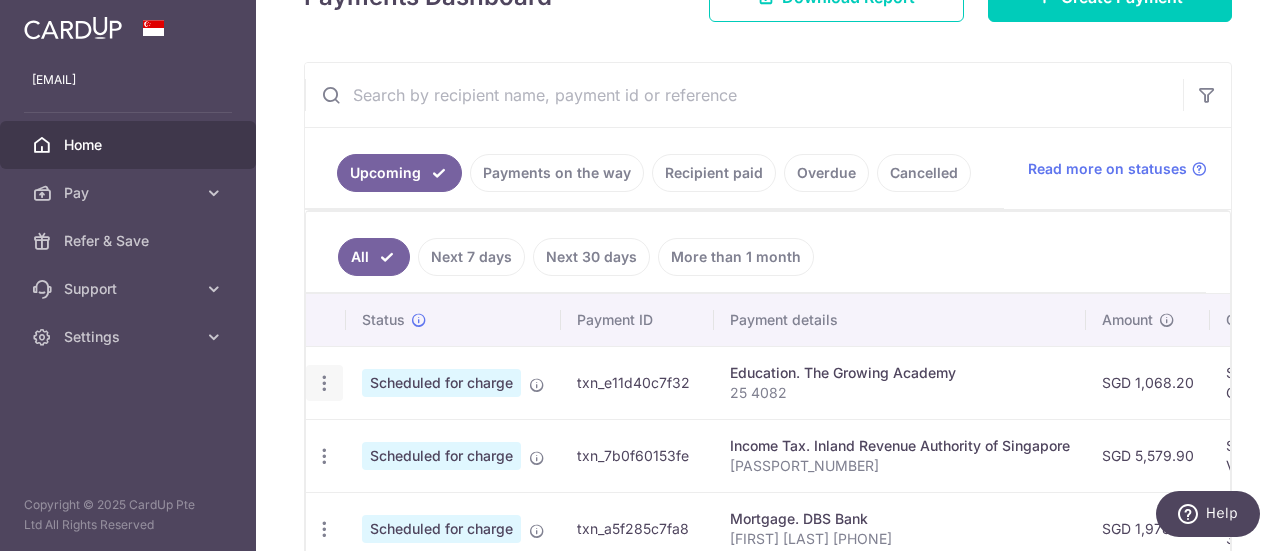 click at bounding box center [324, 383] 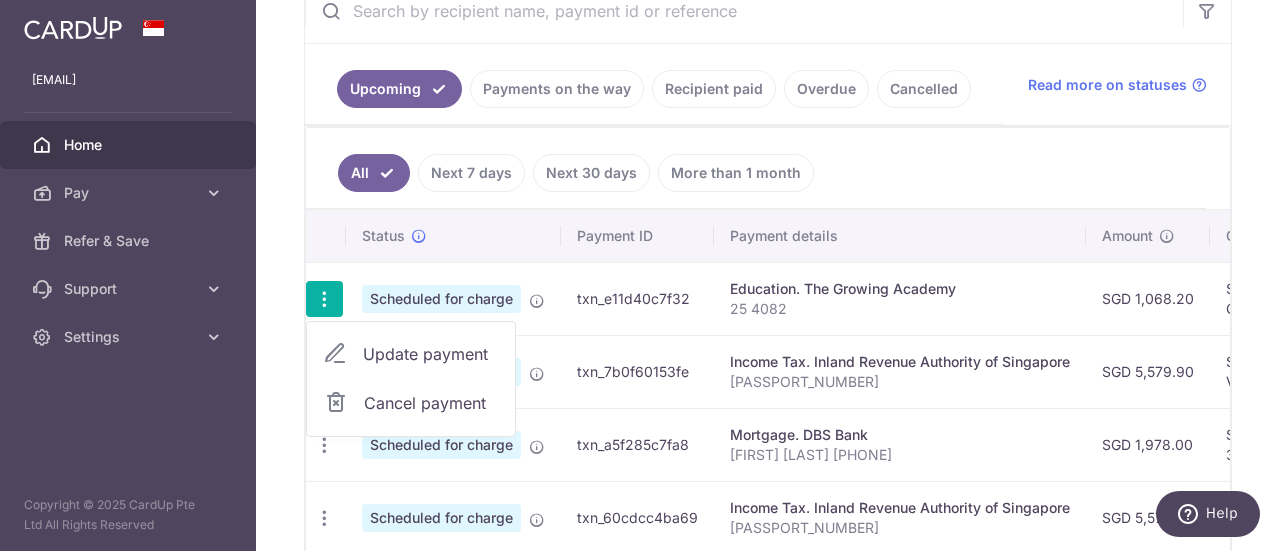 scroll, scrollTop: 524, scrollLeft: 0, axis: vertical 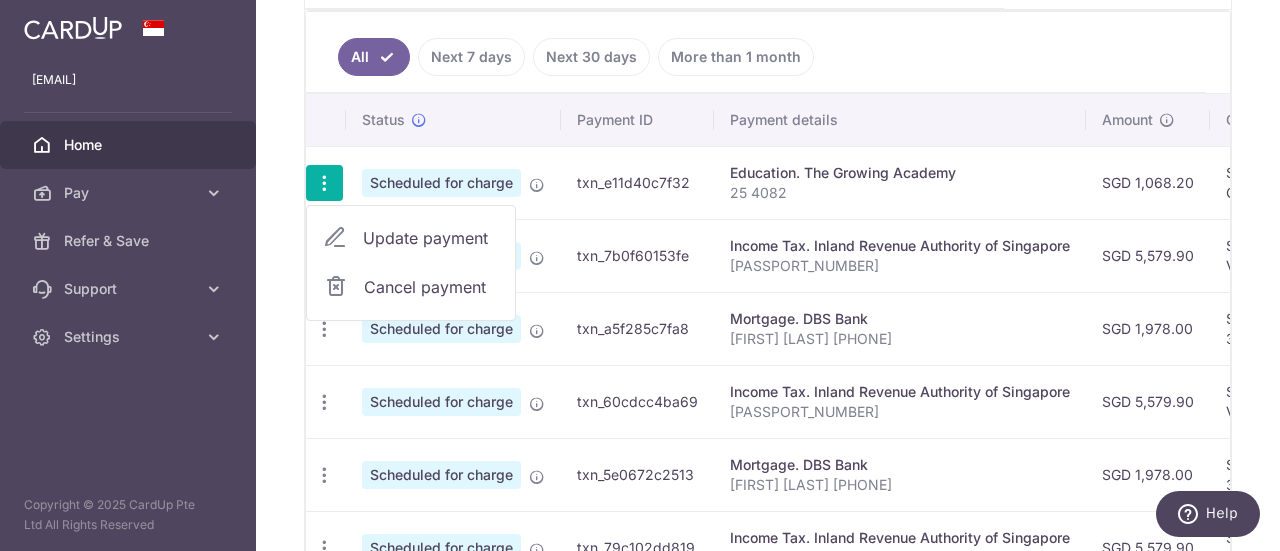 click on "Update payment" at bounding box center (431, 238) 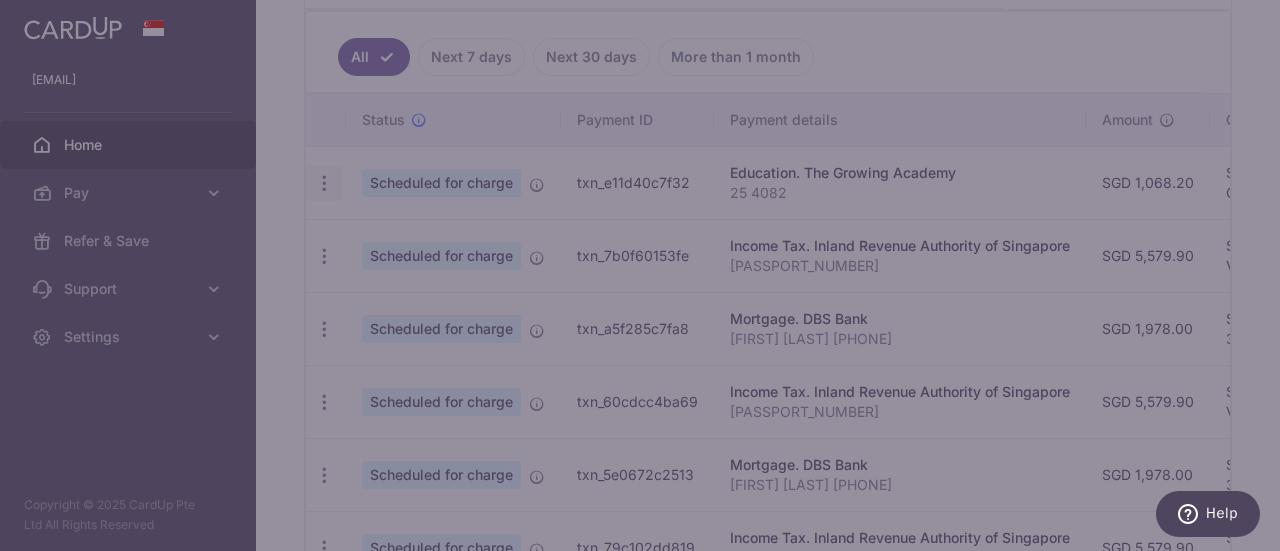 type on "OFF225" 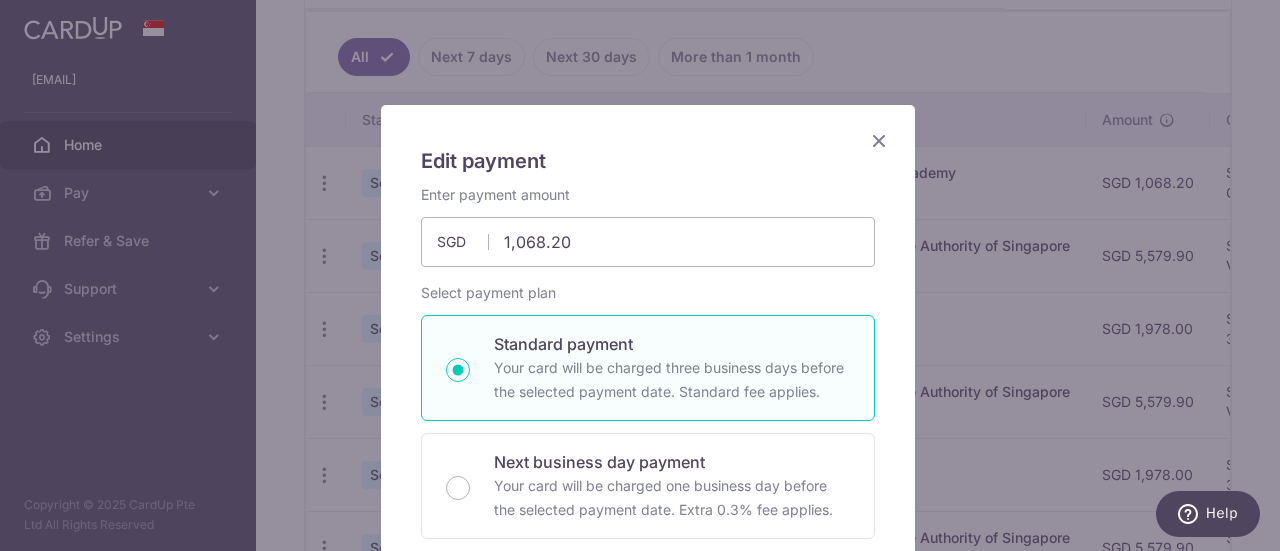 scroll, scrollTop: 0, scrollLeft: 0, axis: both 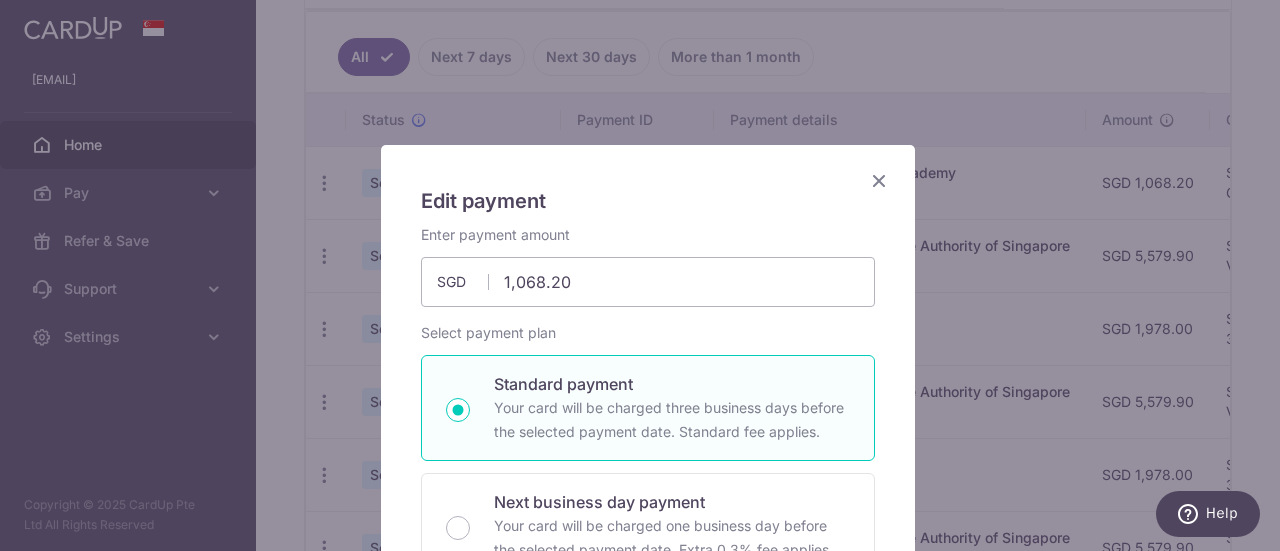 click at bounding box center (879, 180) 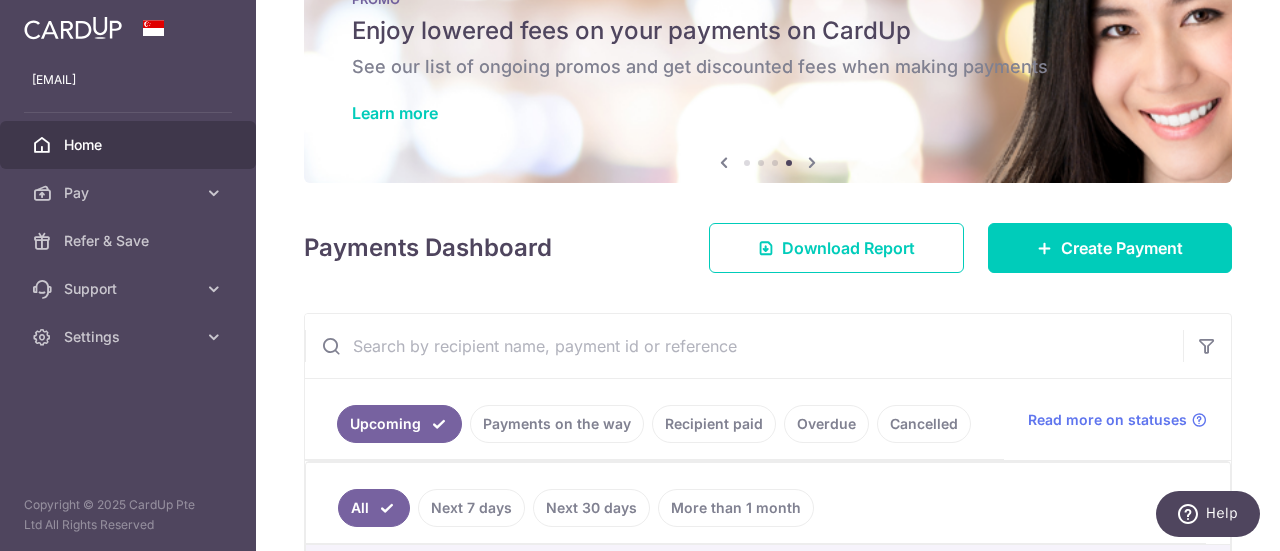 scroll, scrollTop: 0, scrollLeft: 0, axis: both 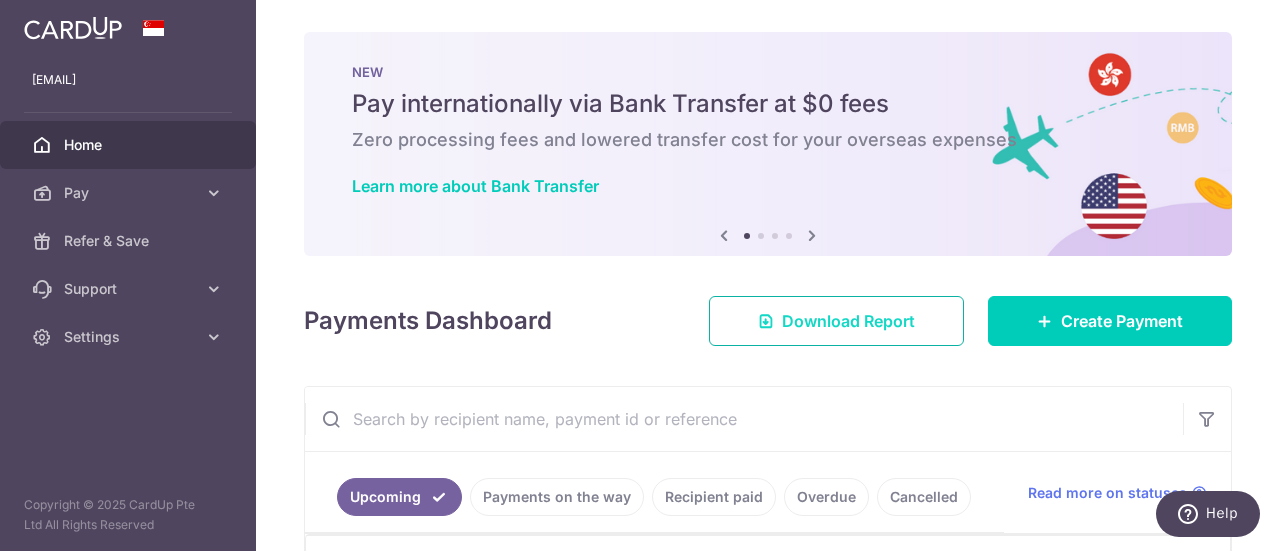 click on "Download Report" at bounding box center [848, 321] 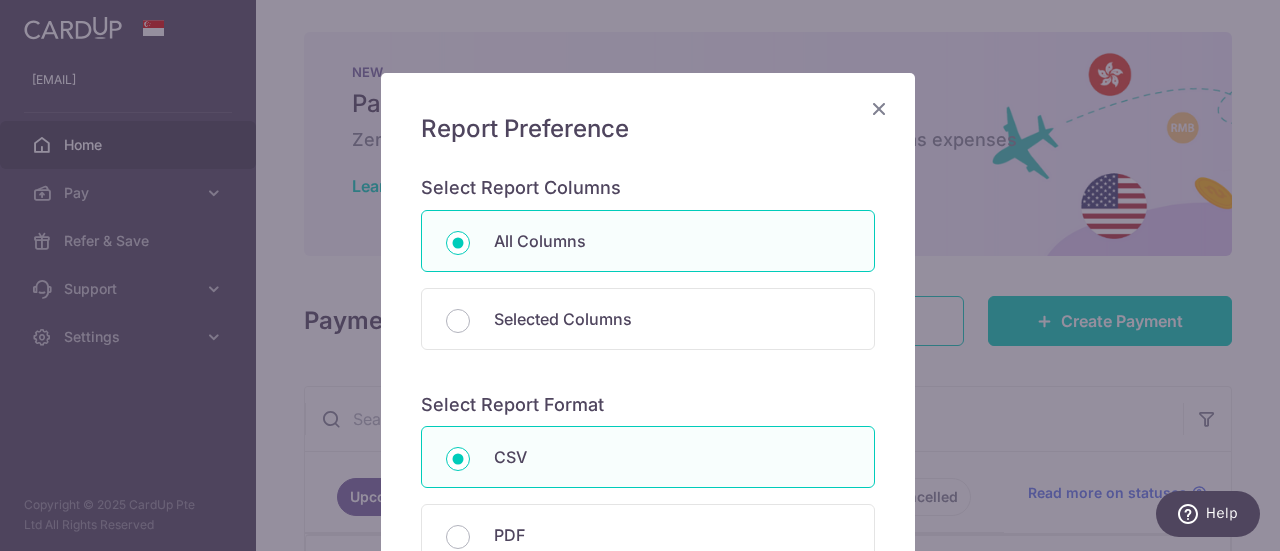 scroll, scrollTop: 0, scrollLeft: 0, axis: both 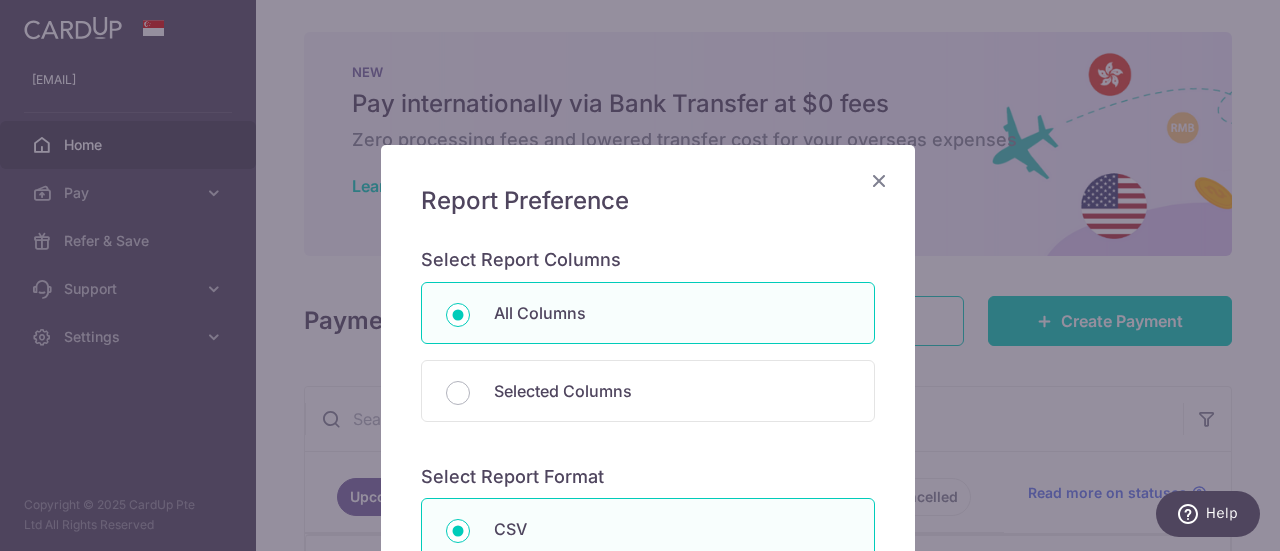 click at bounding box center (879, 180) 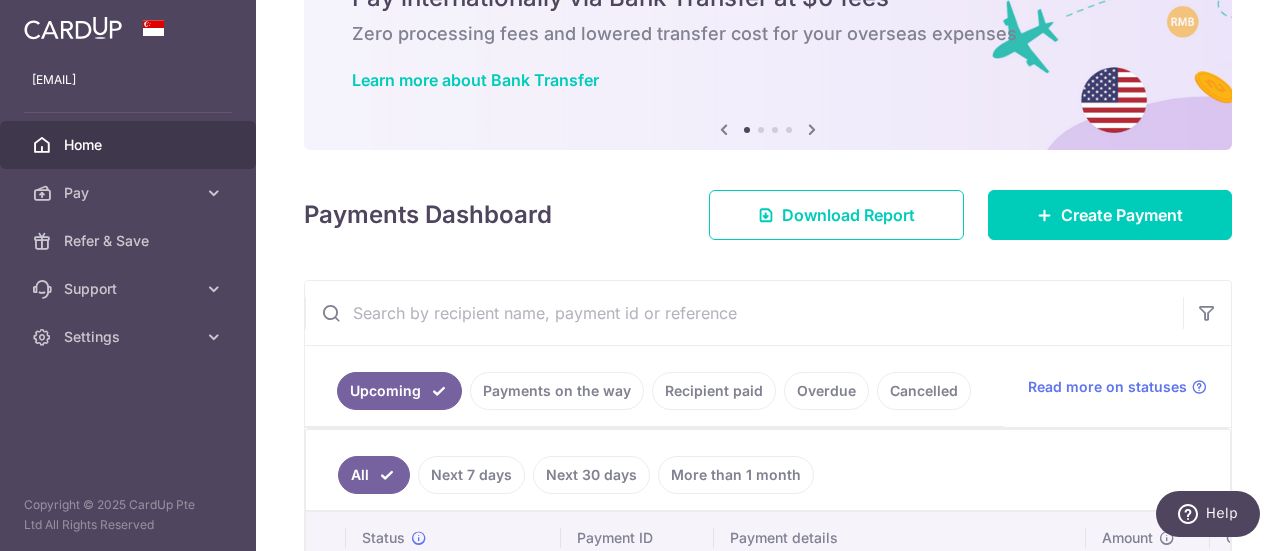 scroll, scrollTop: 300, scrollLeft: 0, axis: vertical 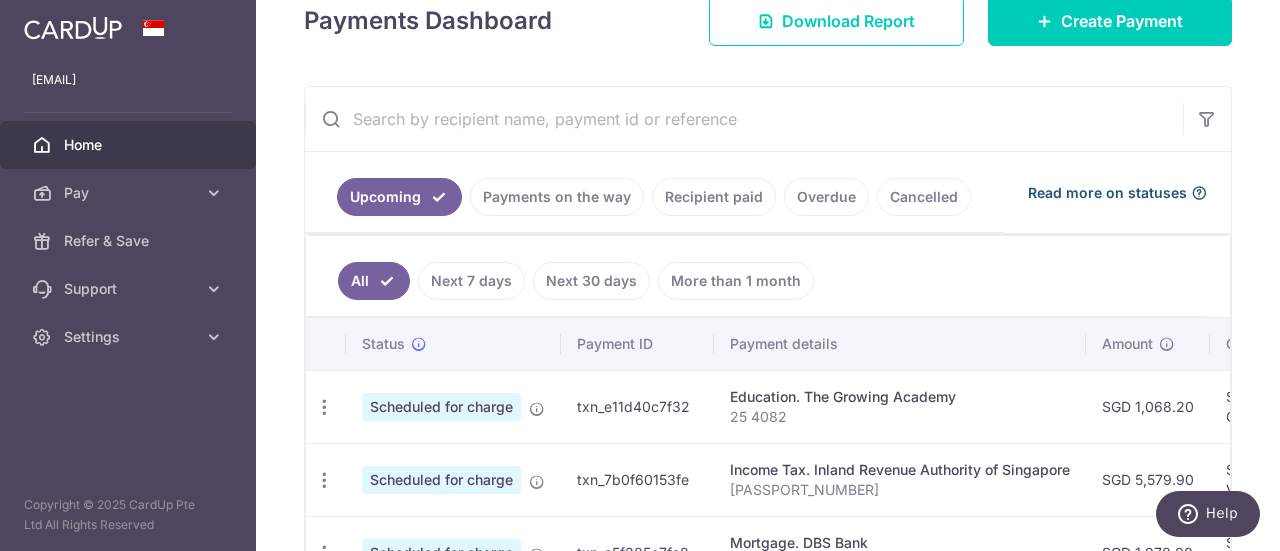 click on "Read more on statuses" at bounding box center [1107, 193] 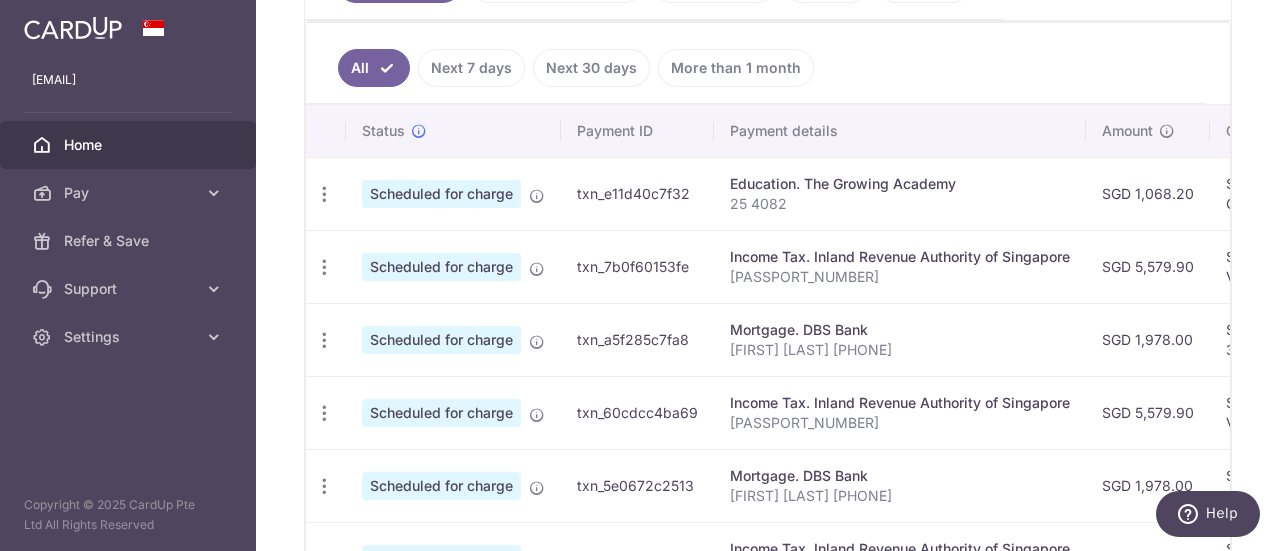 scroll, scrollTop: 300, scrollLeft: 0, axis: vertical 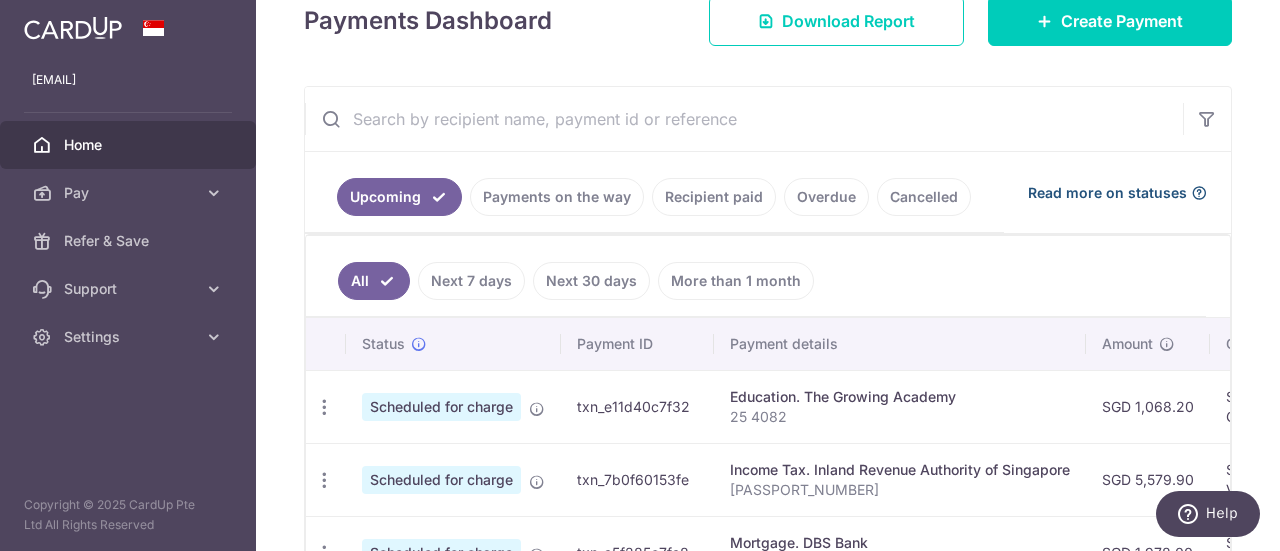 click on "Read more on statuses" at bounding box center [1107, 193] 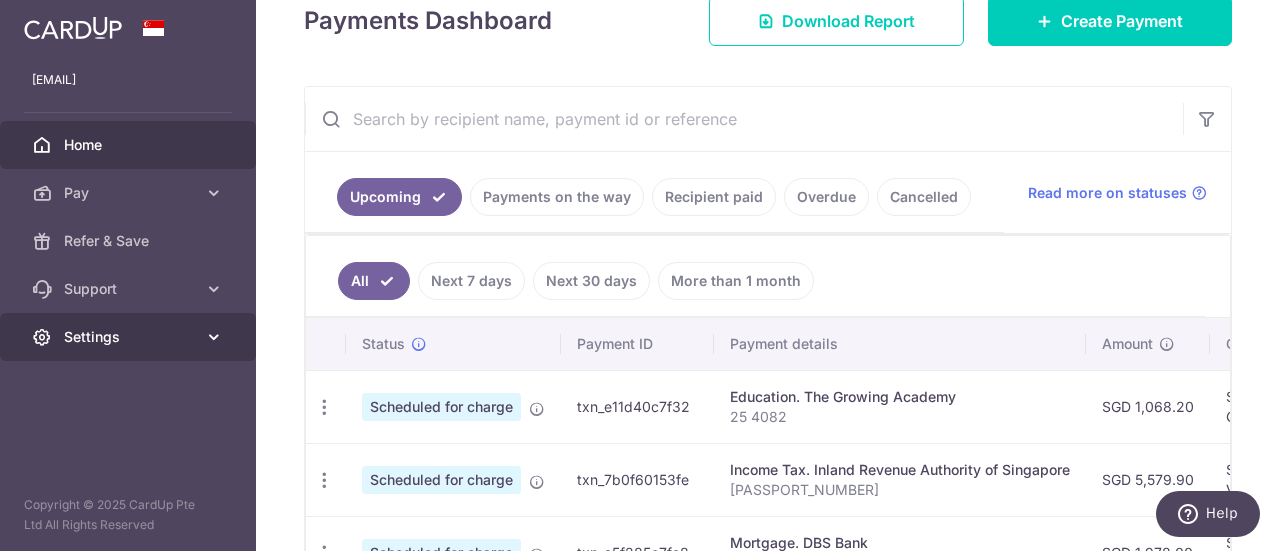click on "Settings" at bounding box center (130, 337) 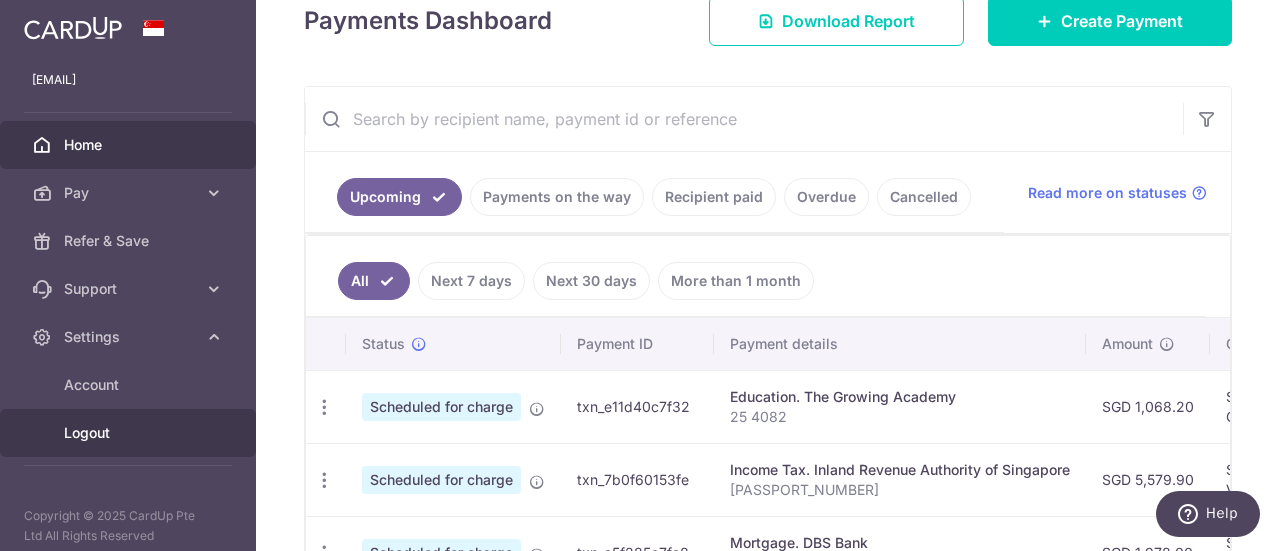 click on "Logout" at bounding box center (130, 433) 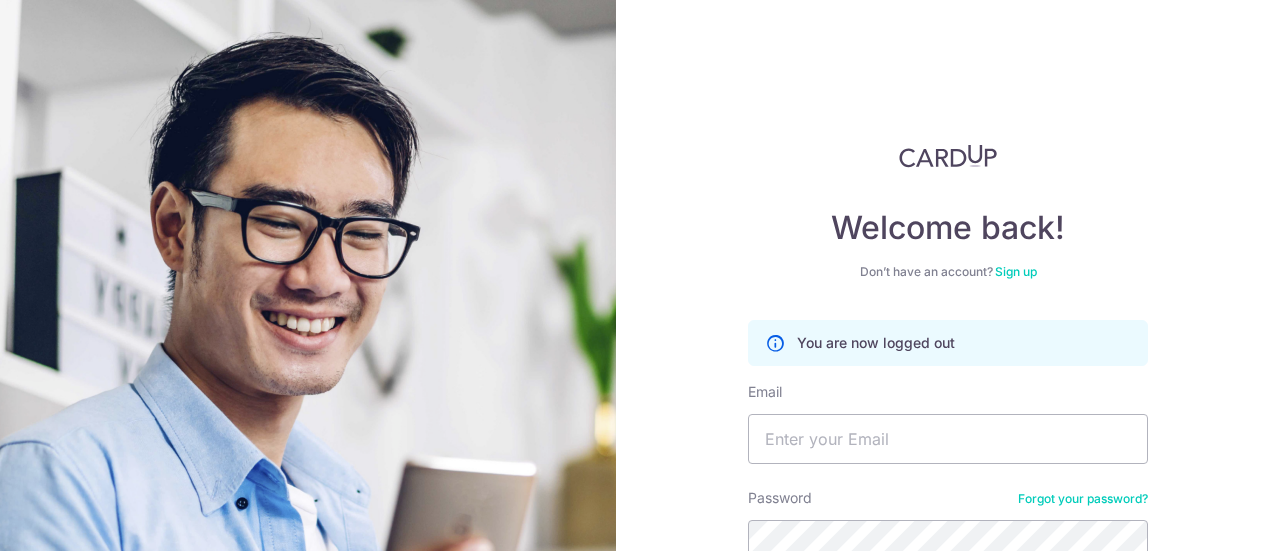 scroll, scrollTop: 0, scrollLeft: 0, axis: both 